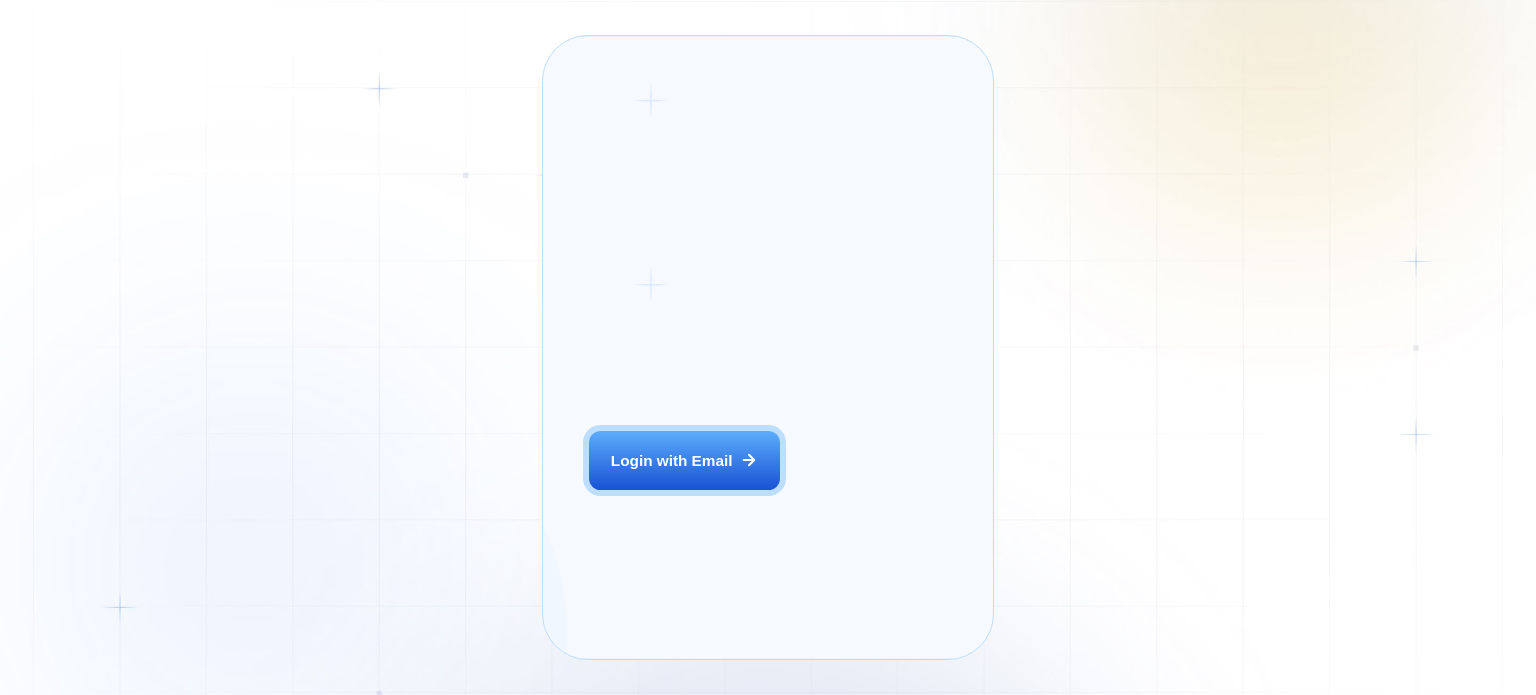 scroll, scrollTop: 0, scrollLeft: 0, axis: both 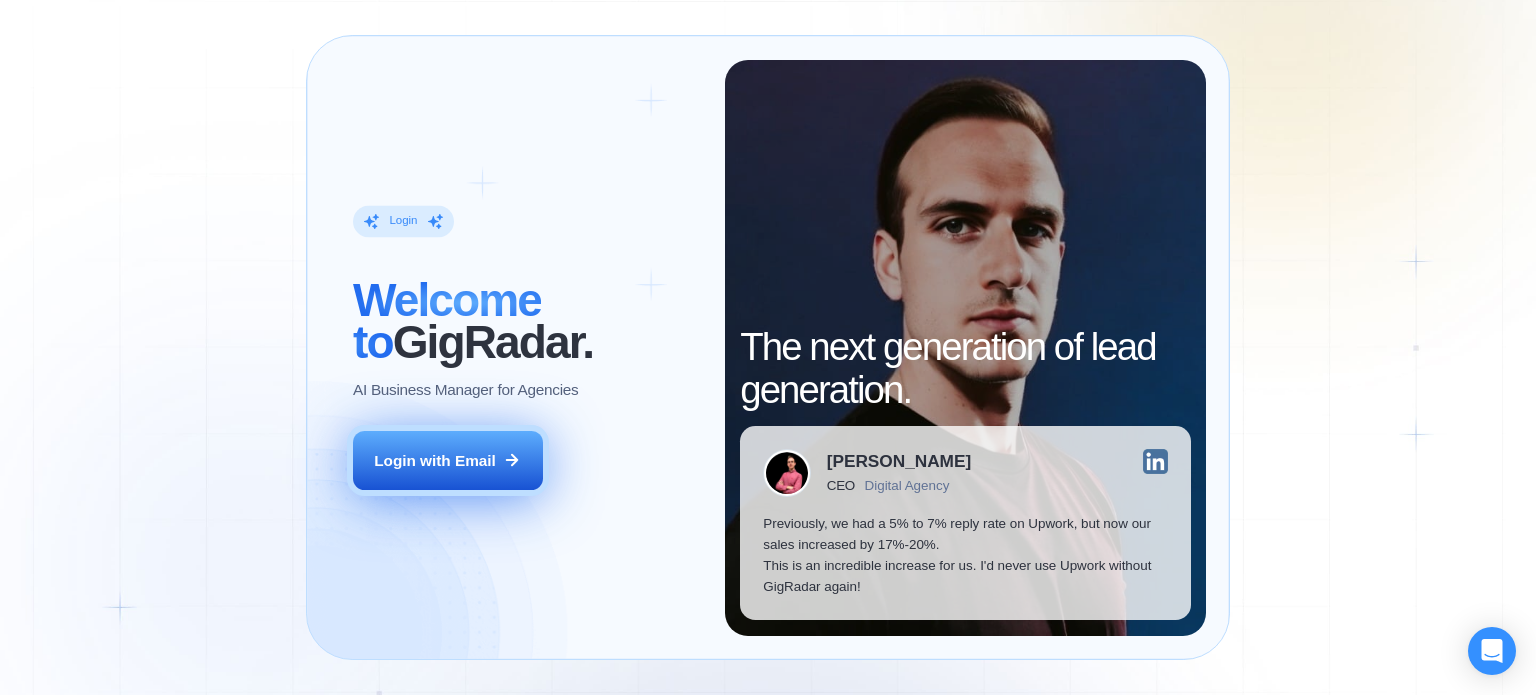 click on "Login with Email" at bounding box center (448, 461) 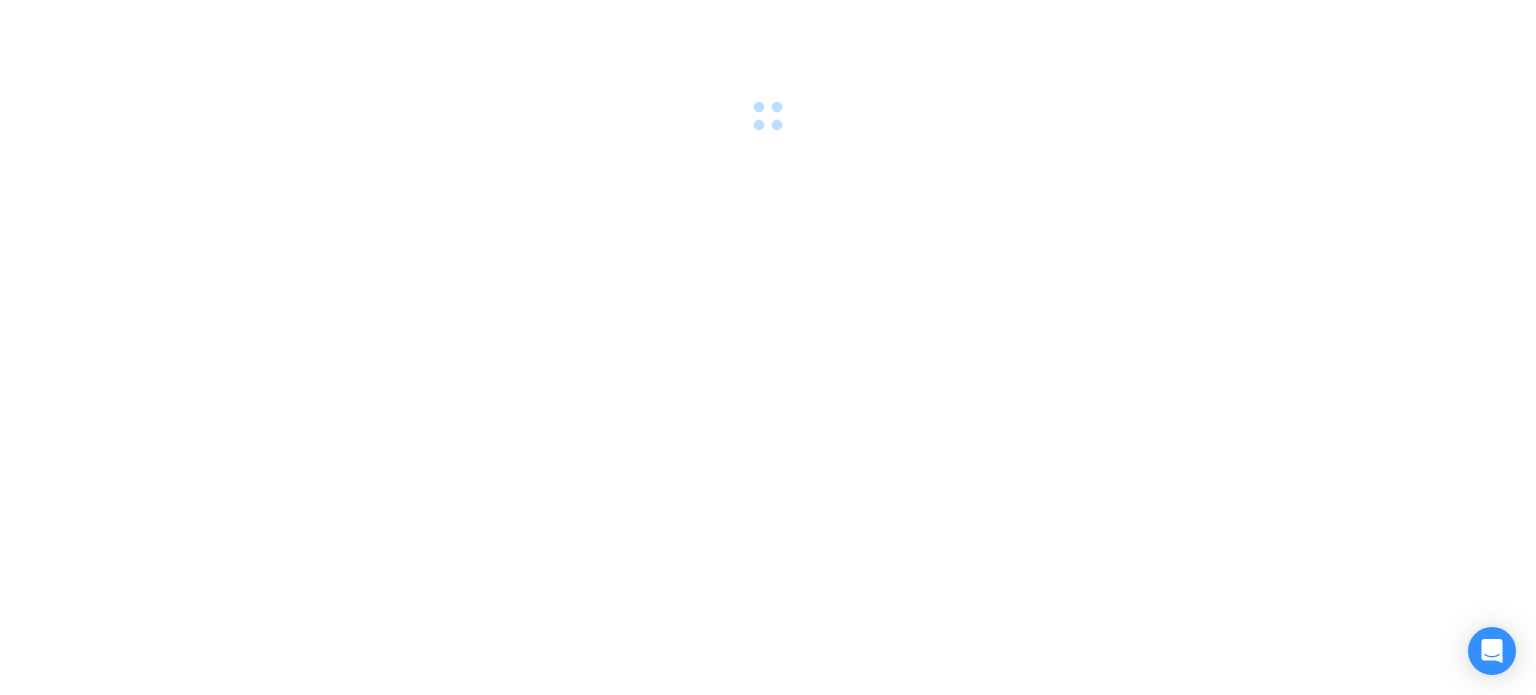 scroll, scrollTop: 0, scrollLeft: 0, axis: both 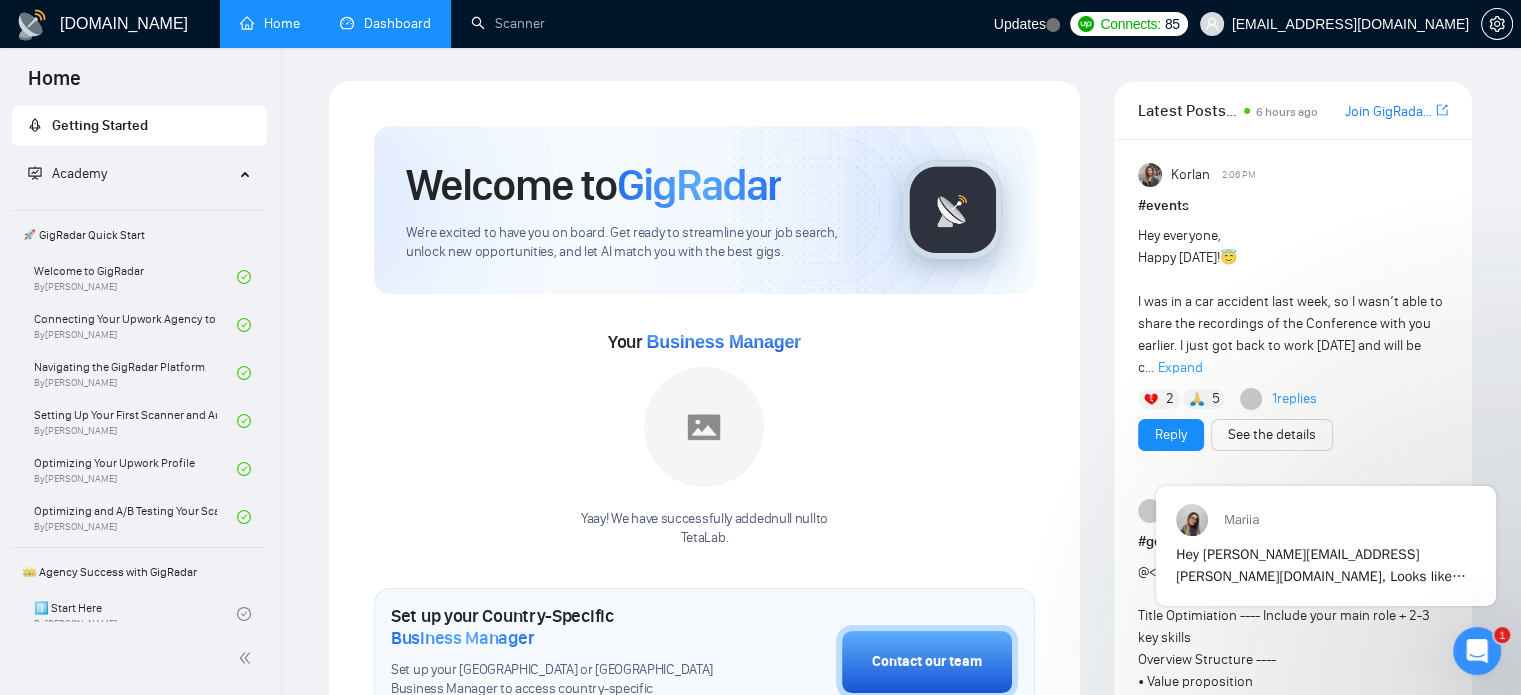 click on "Dashboard" at bounding box center (385, 23) 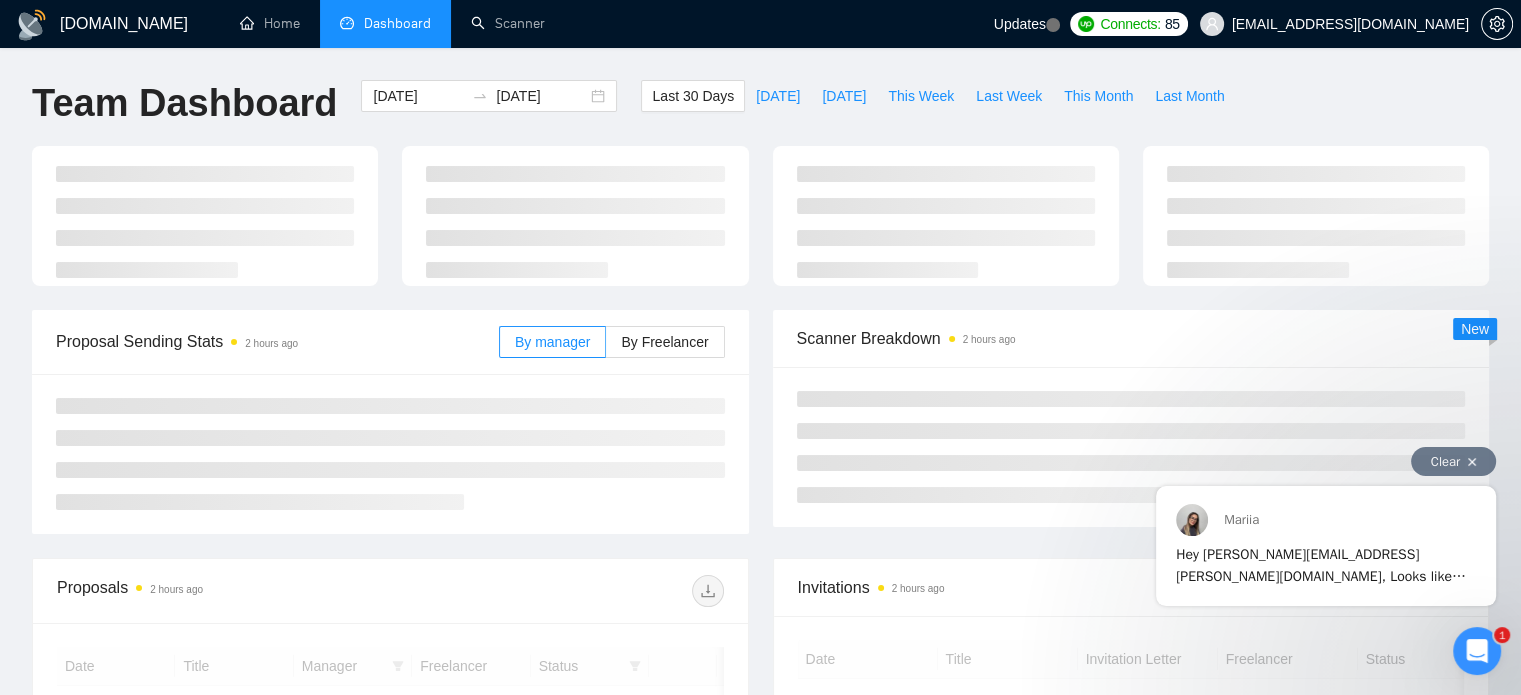 click on "Clear" at bounding box center [1453, 461] 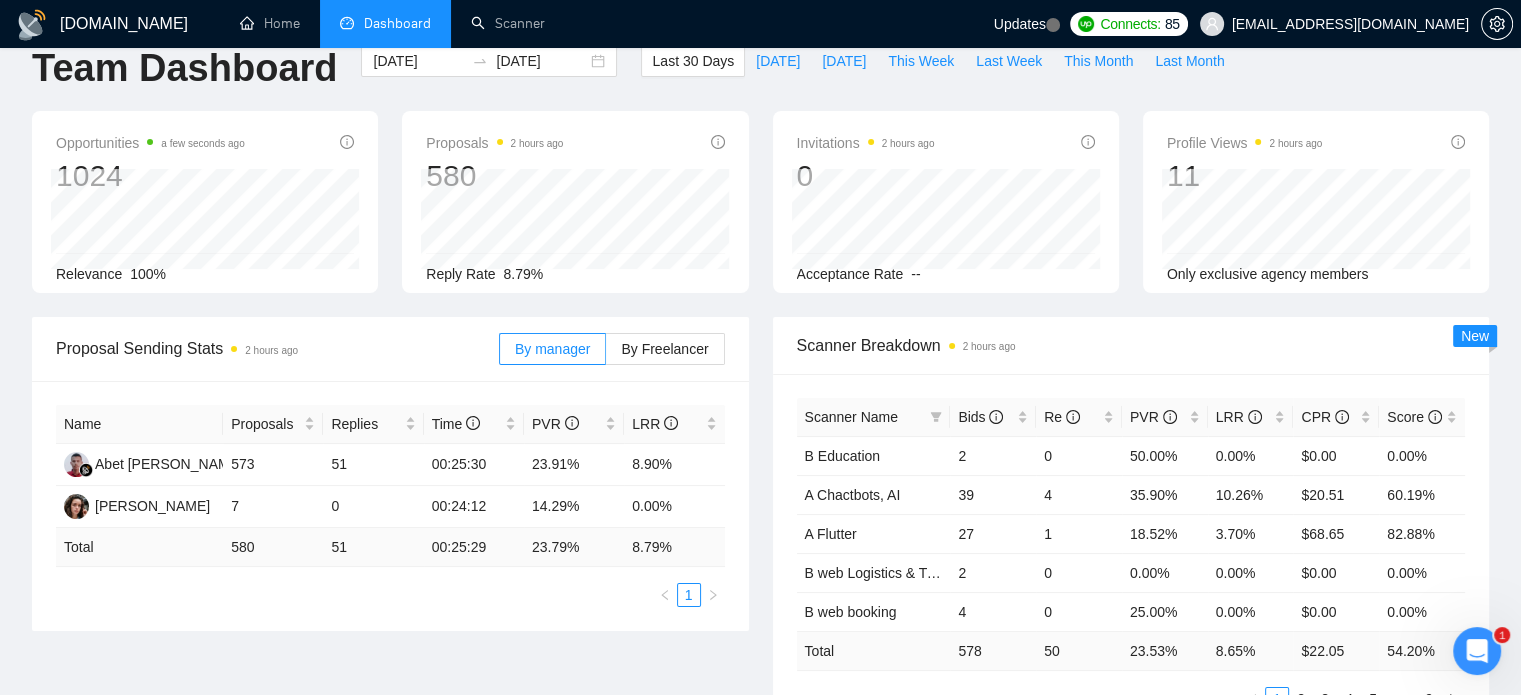 scroll, scrollTop: 0, scrollLeft: 0, axis: both 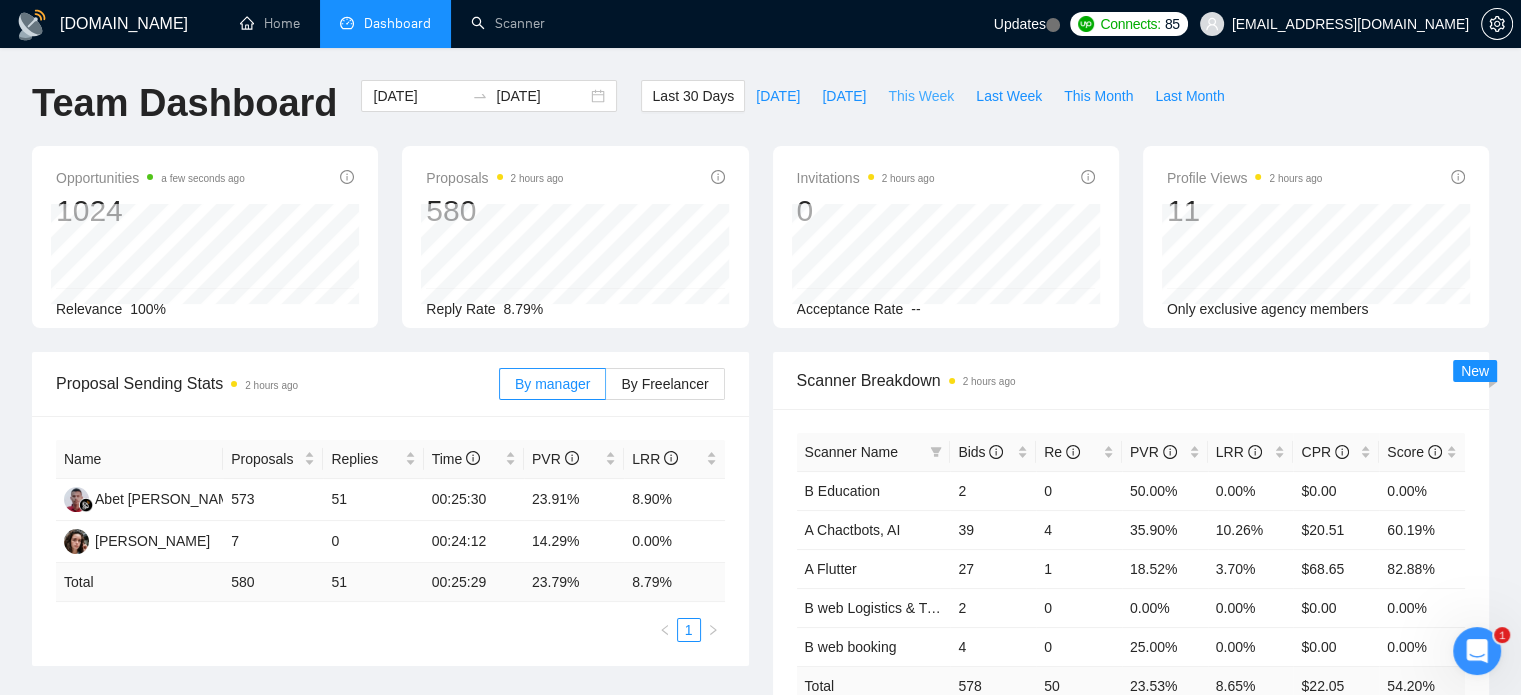 click on "This Week" at bounding box center [921, 96] 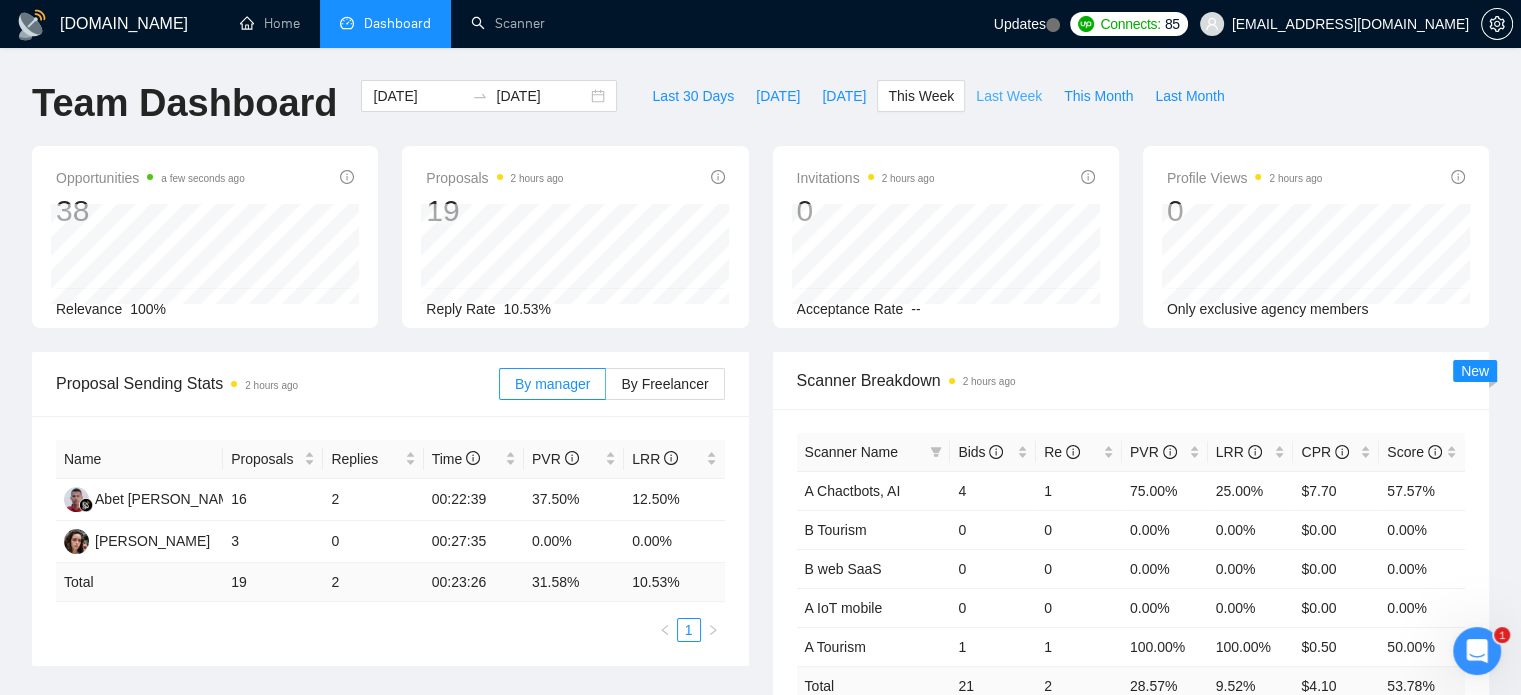 click on "Last Week" at bounding box center (1009, 96) 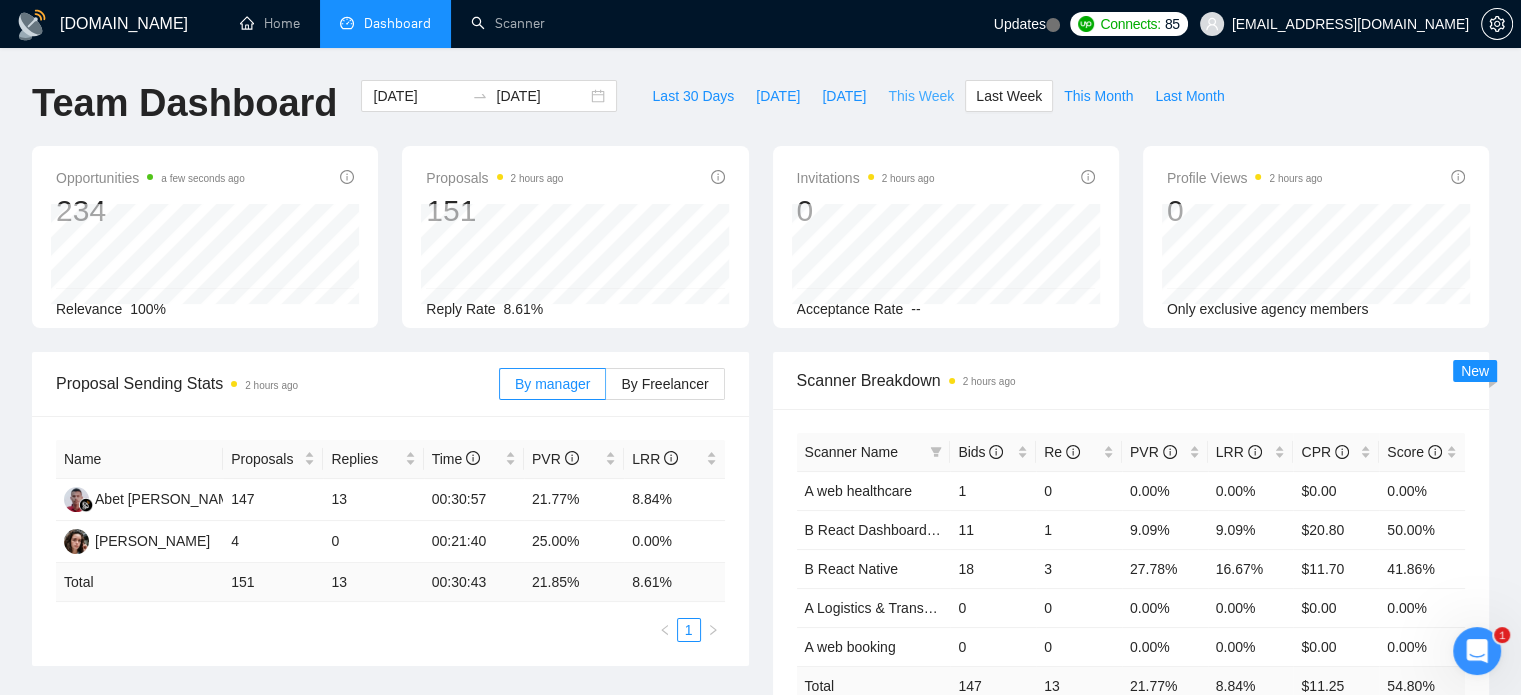 click on "This Week" at bounding box center [921, 96] 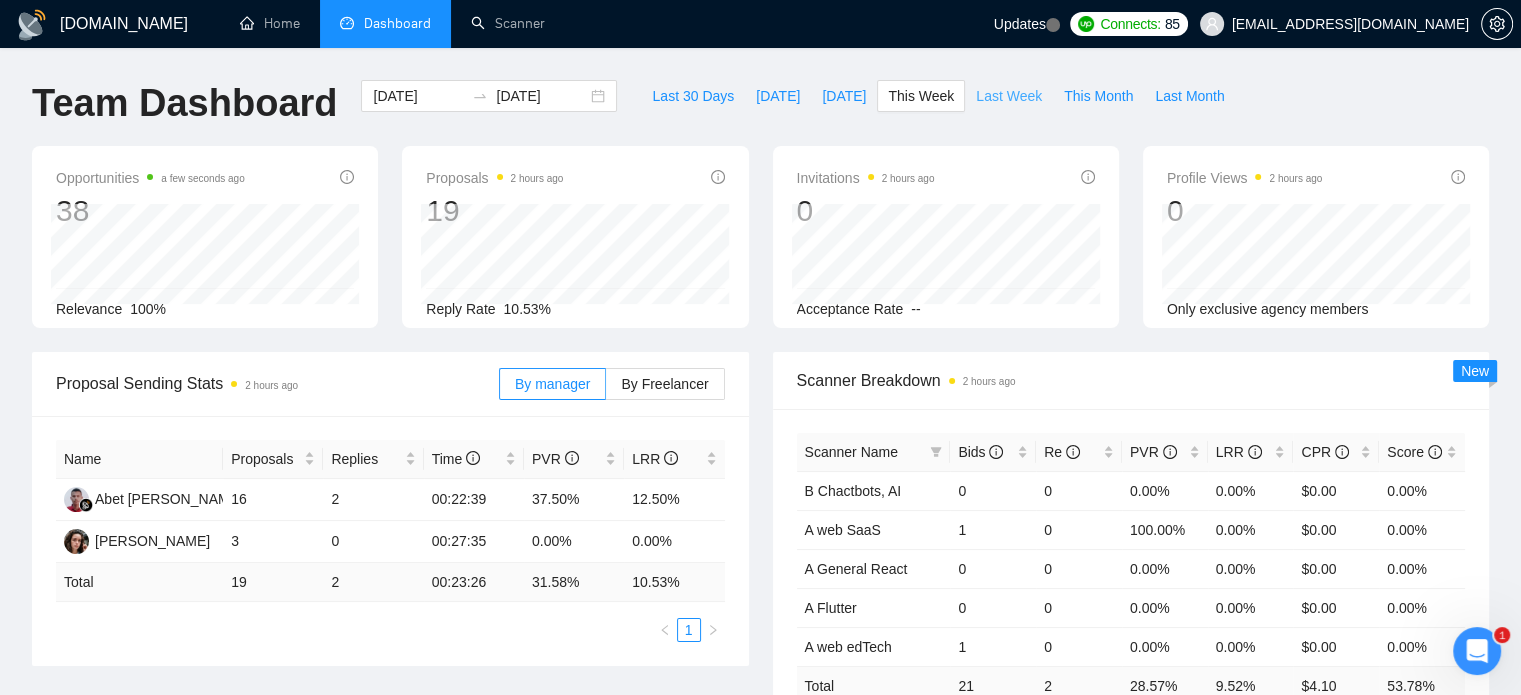click on "Last Week" at bounding box center [1009, 96] 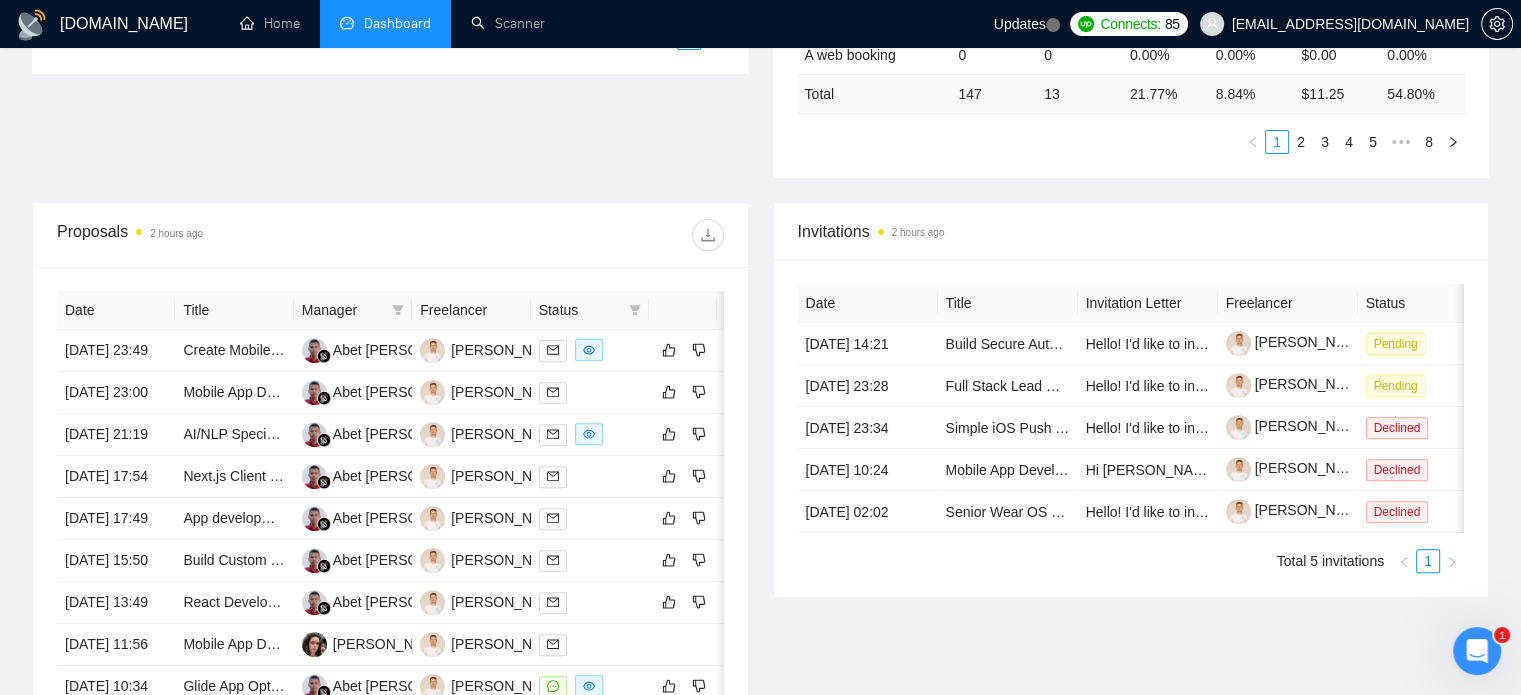 scroll, scrollTop: 600, scrollLeft: 0, axis: vertical 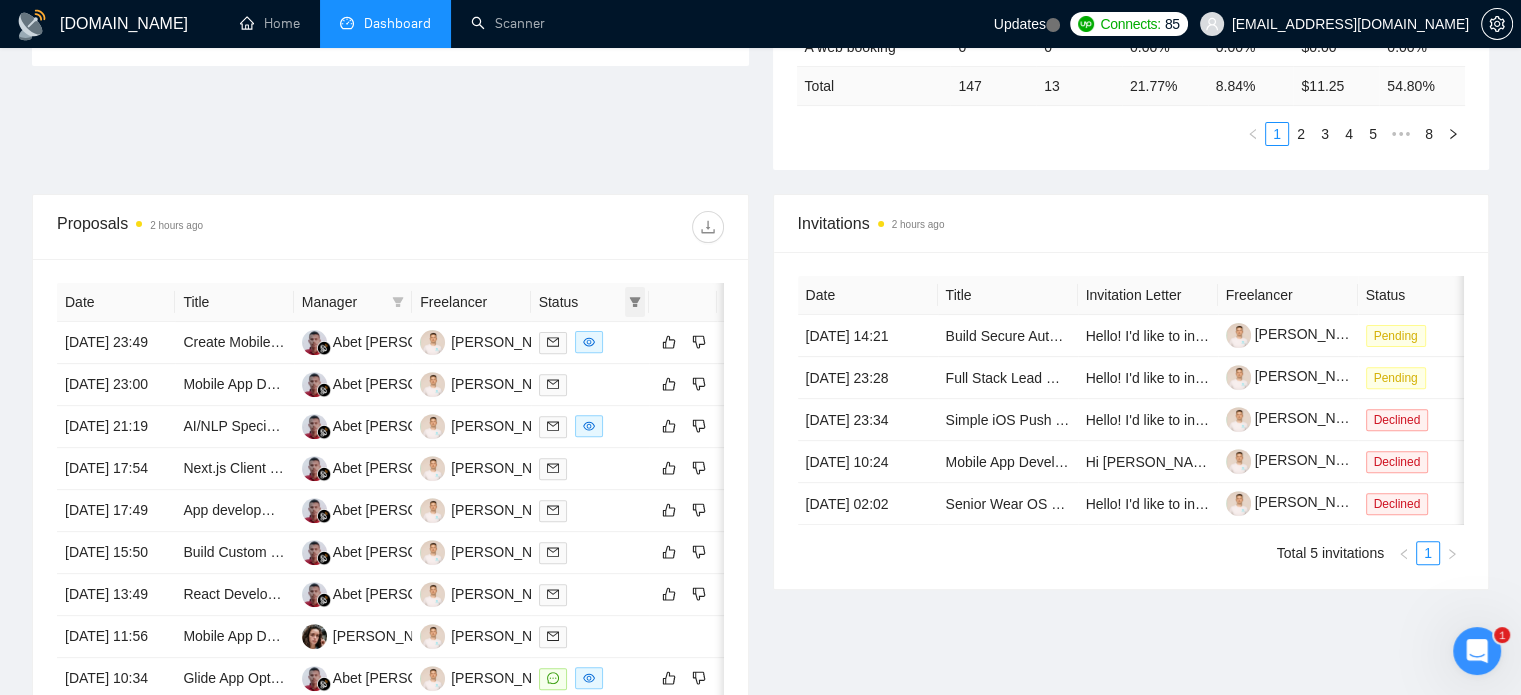 click 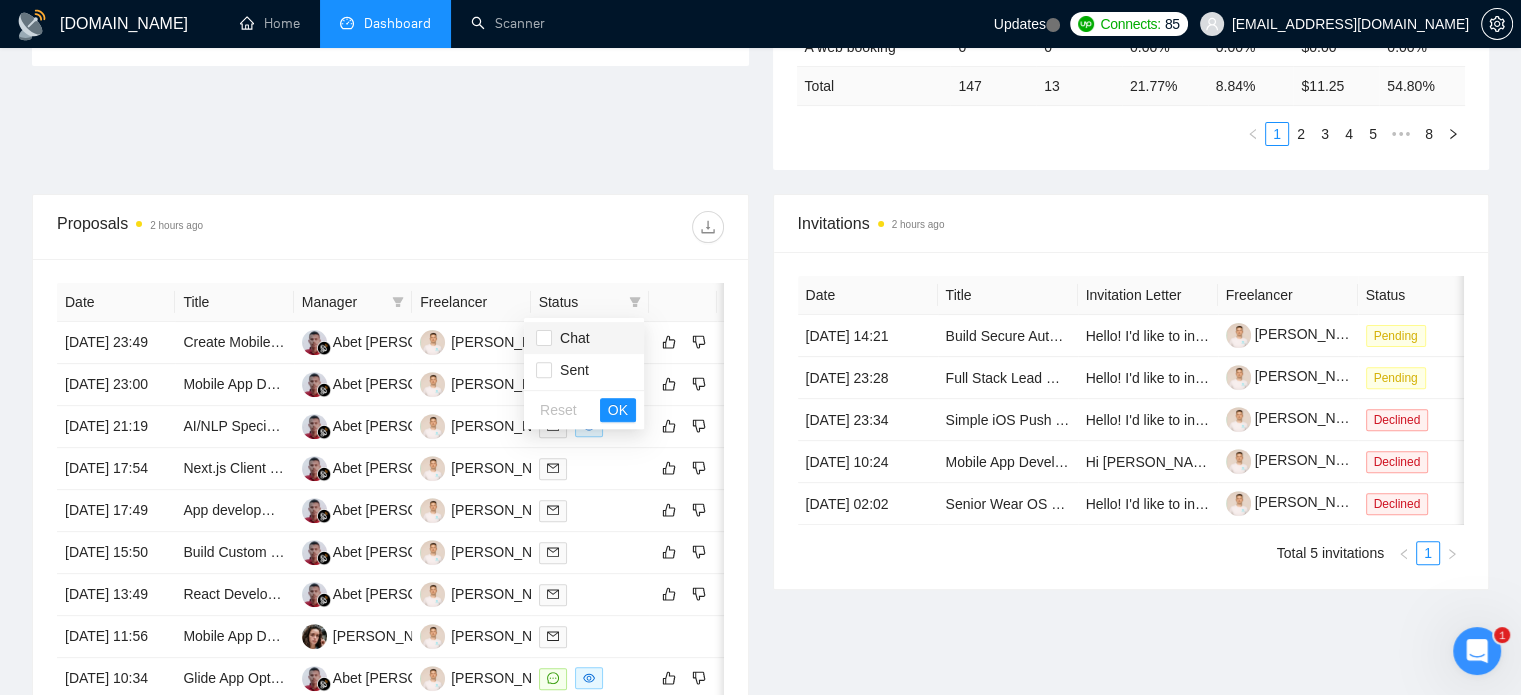 click on "Chat" at bounding box center (584, 338) 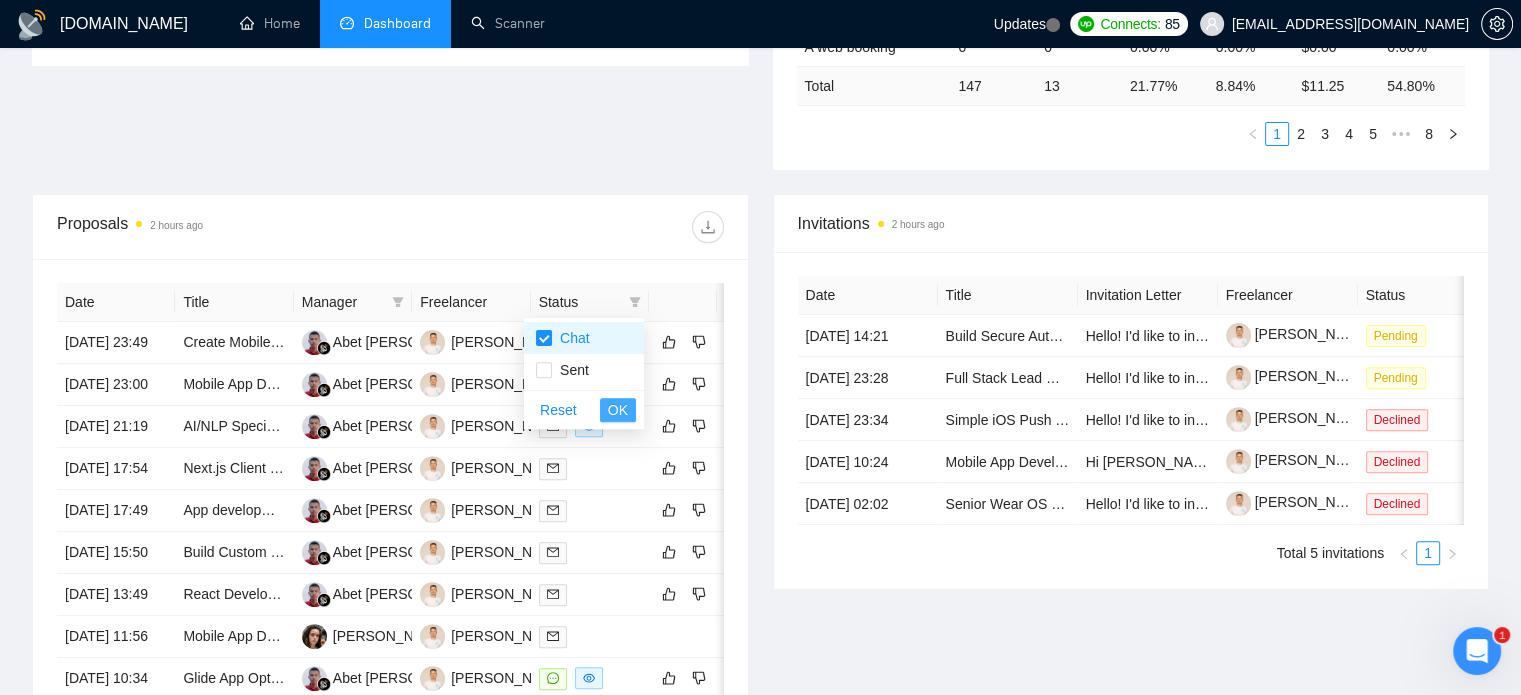 click on "OK" at bounding box center (618, 410) 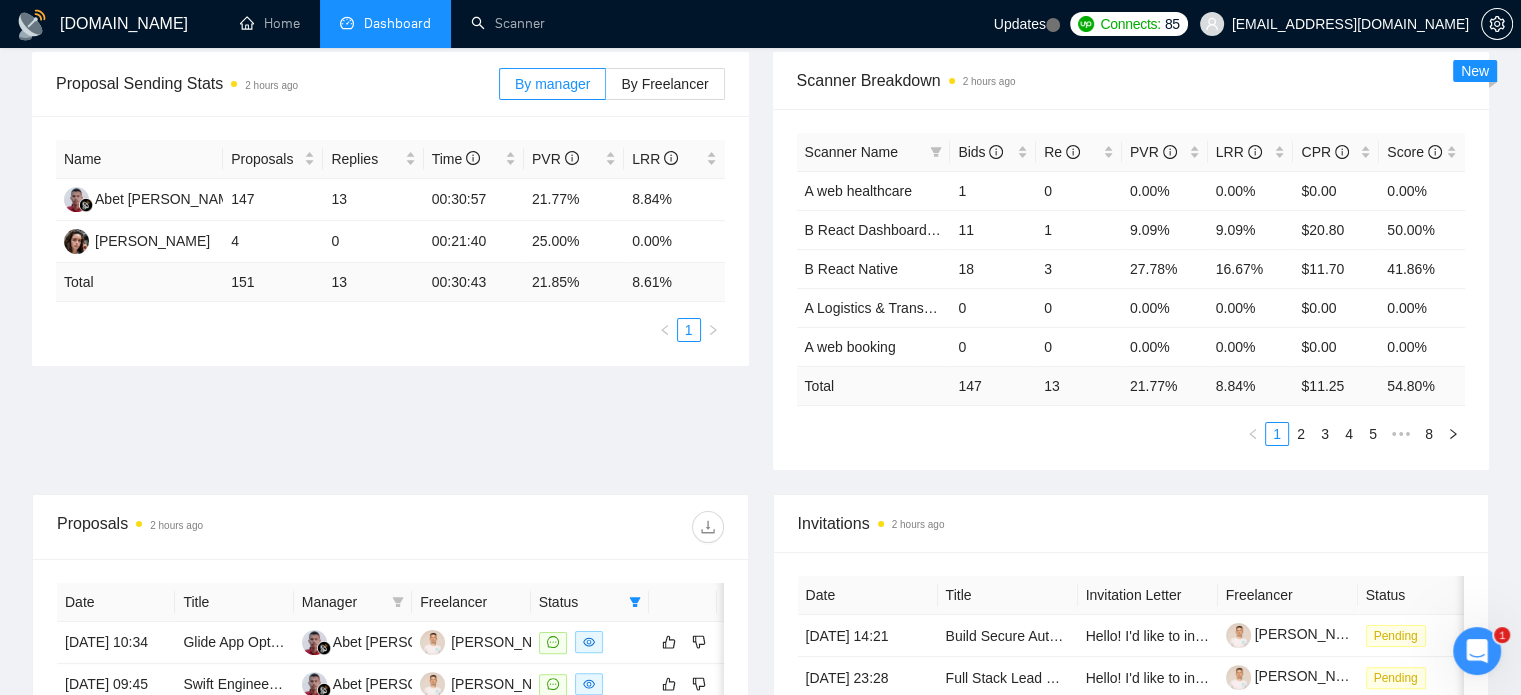 scroll, scrollTop: 0, scrollLeft: 0, axis: both 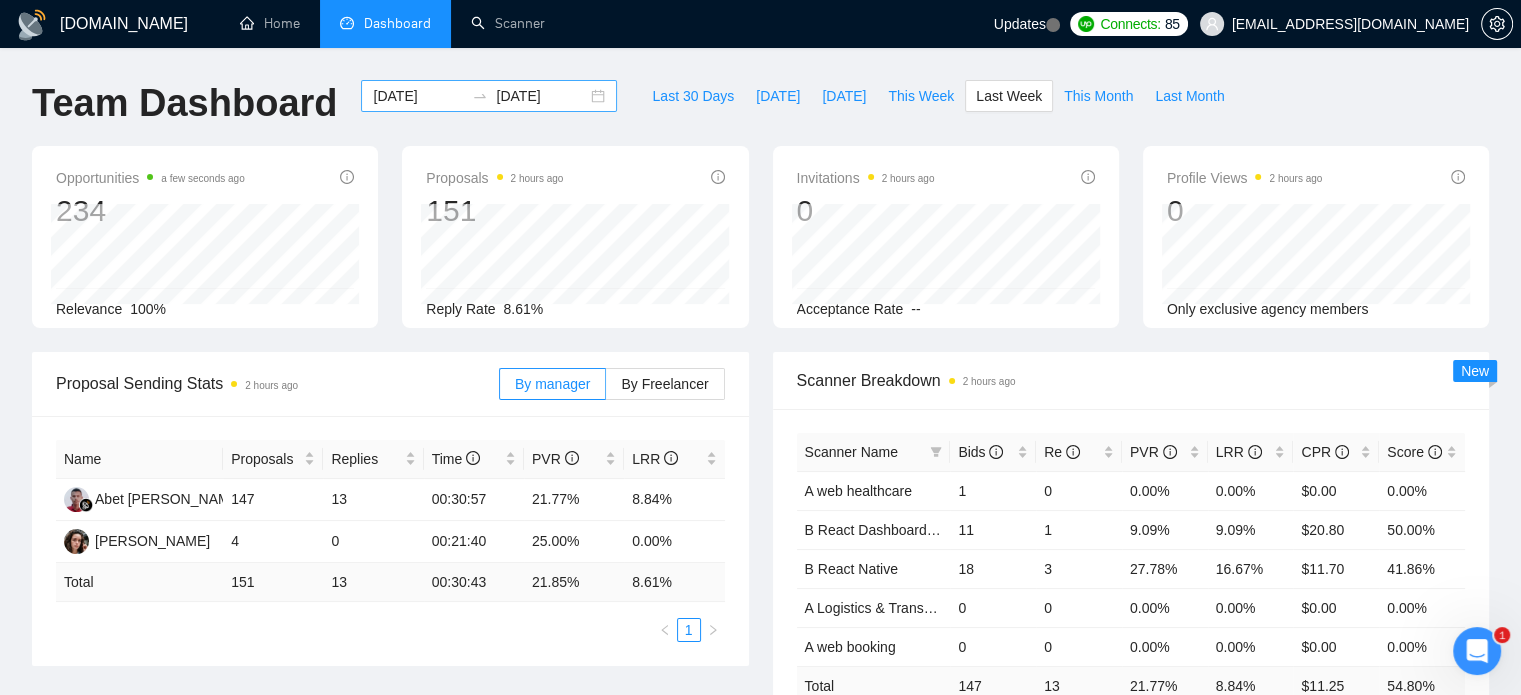 click on "[DATE]" at bounding box center [418, 96] 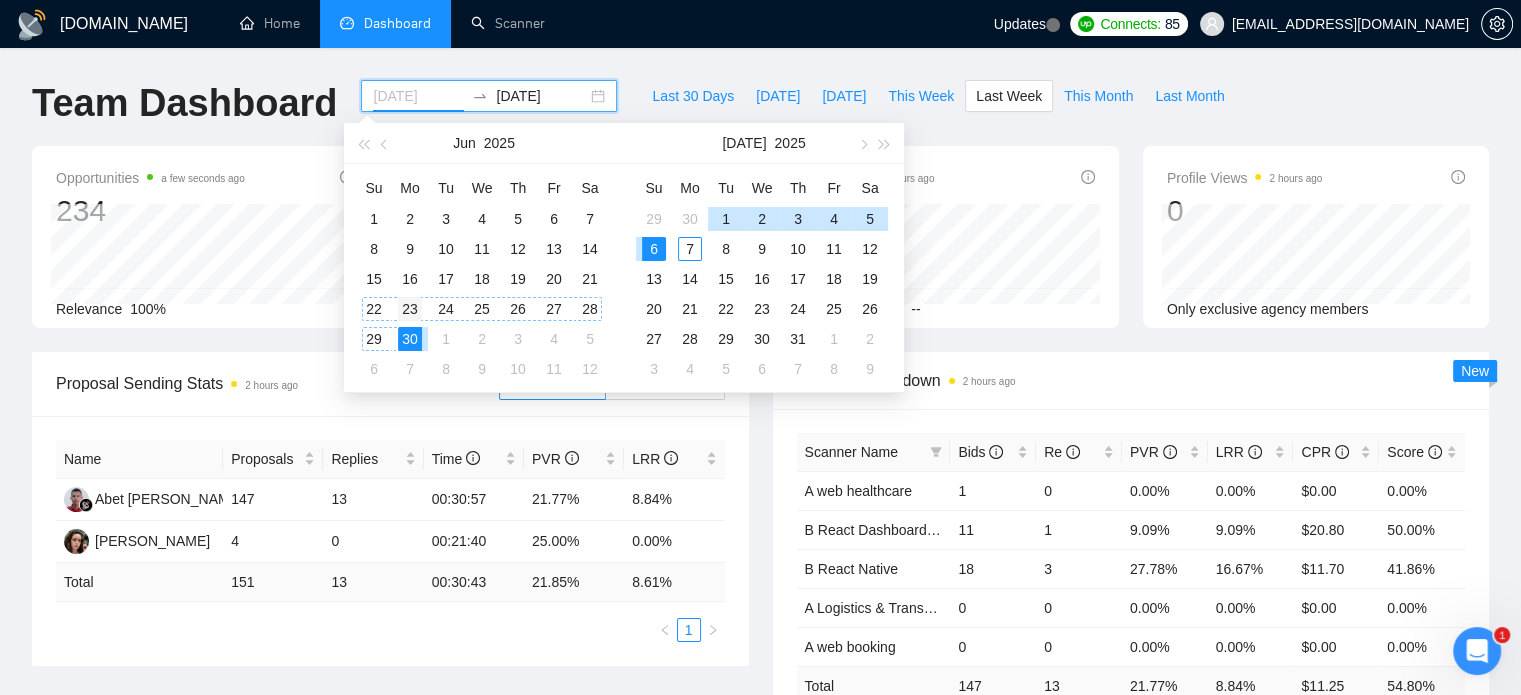 type on "[DATE]" 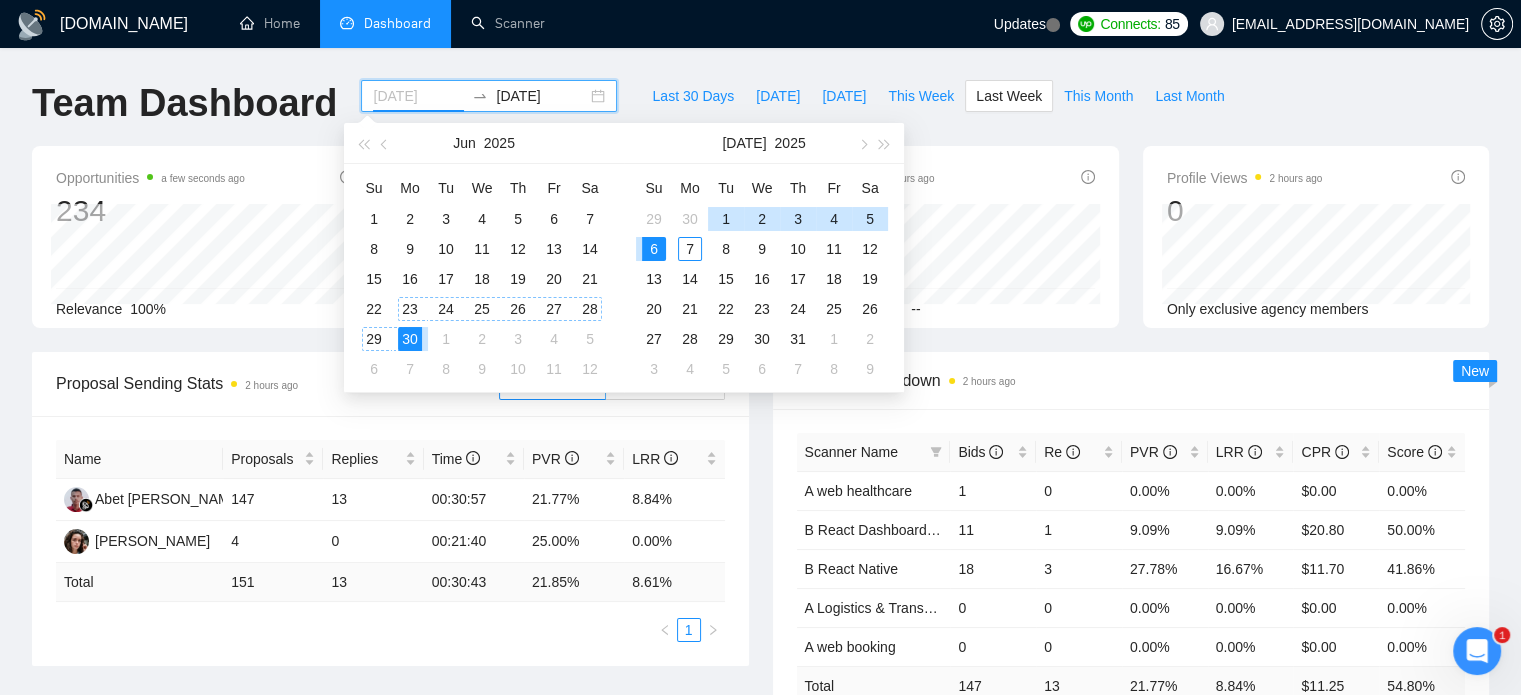 click on "23" at bounding box center (410, 309) 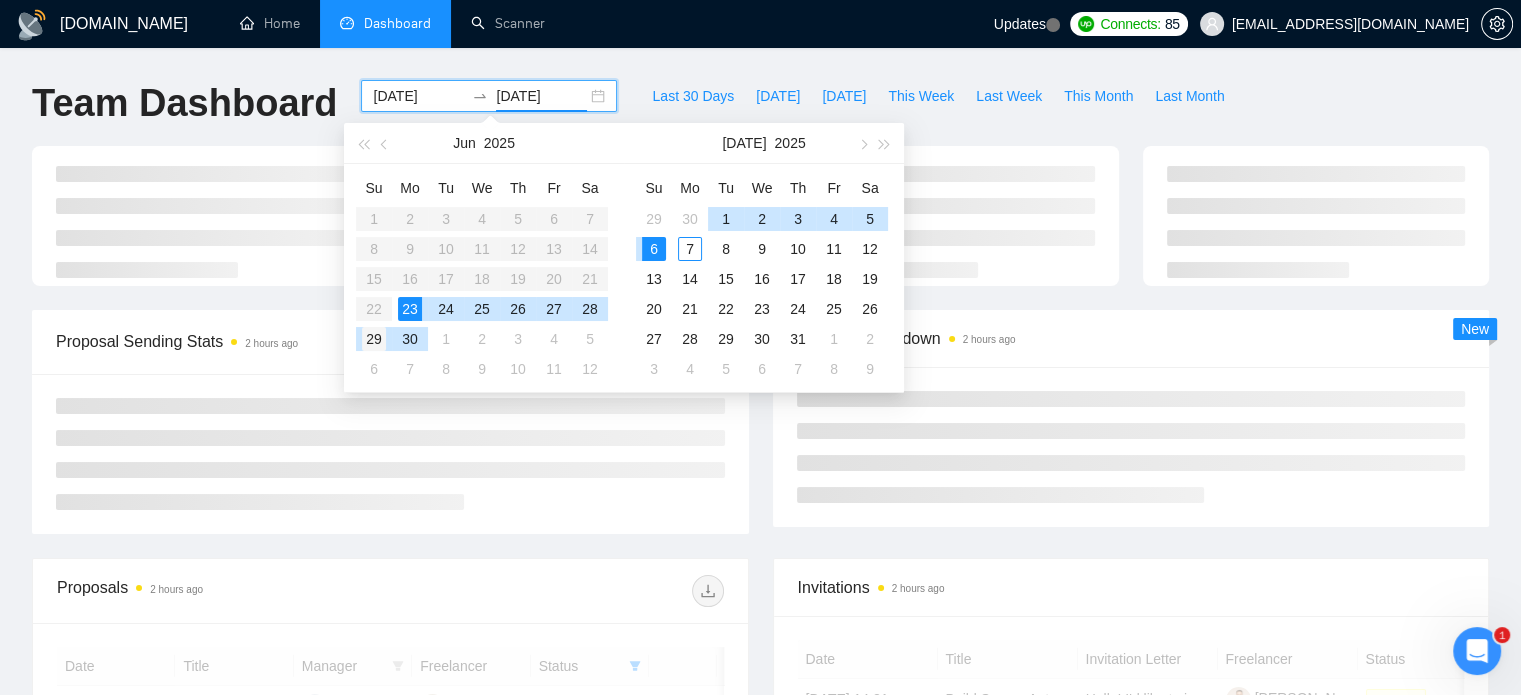 type on "[DATE]" 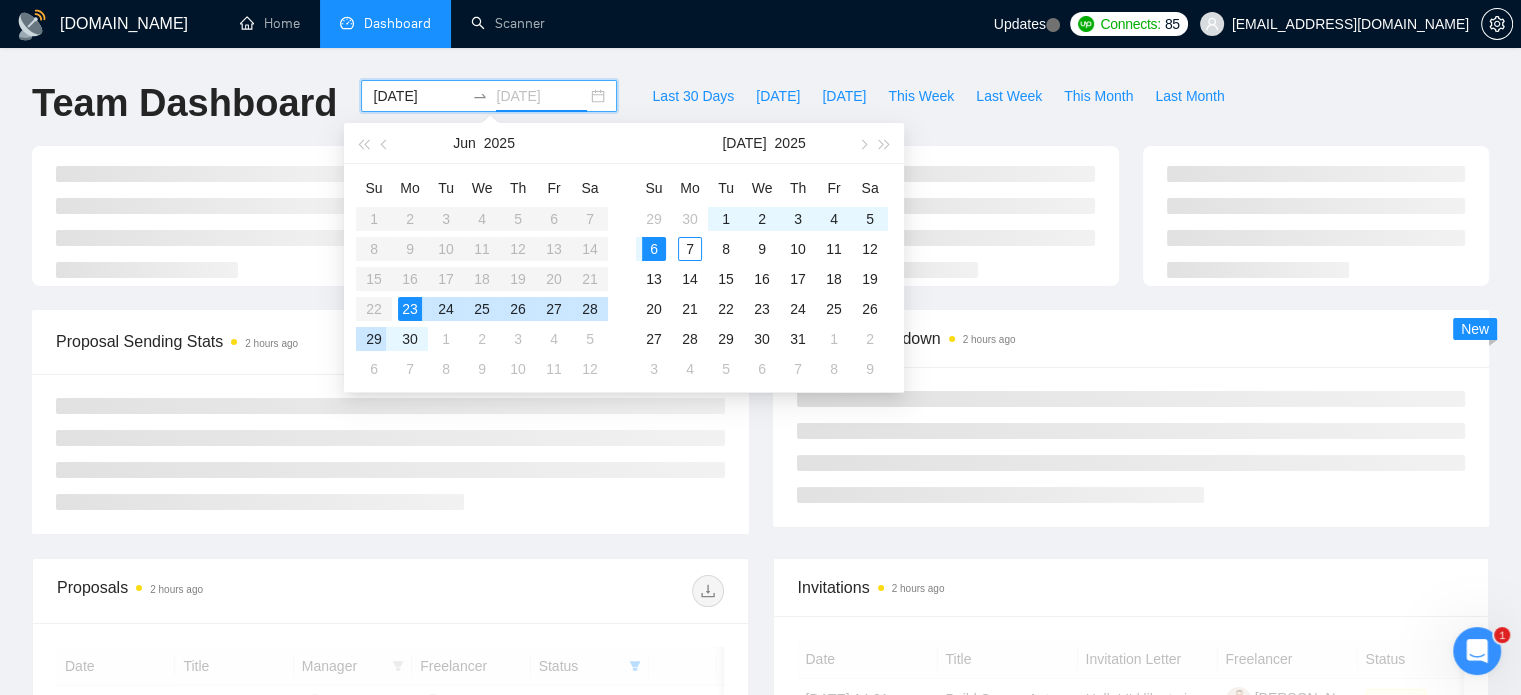click on "29" at bounding box center [374, 339] 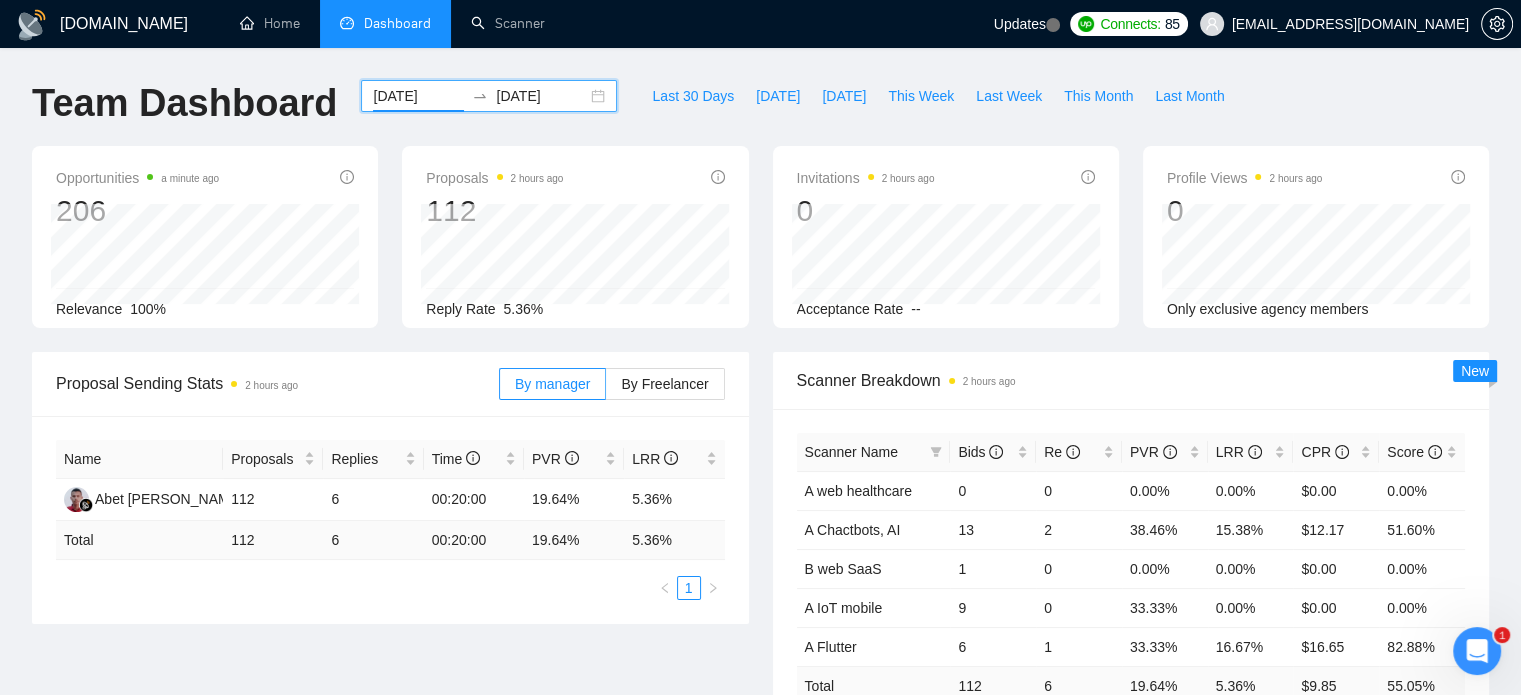 click on "[DATE]" at bounding box center [418, 96] 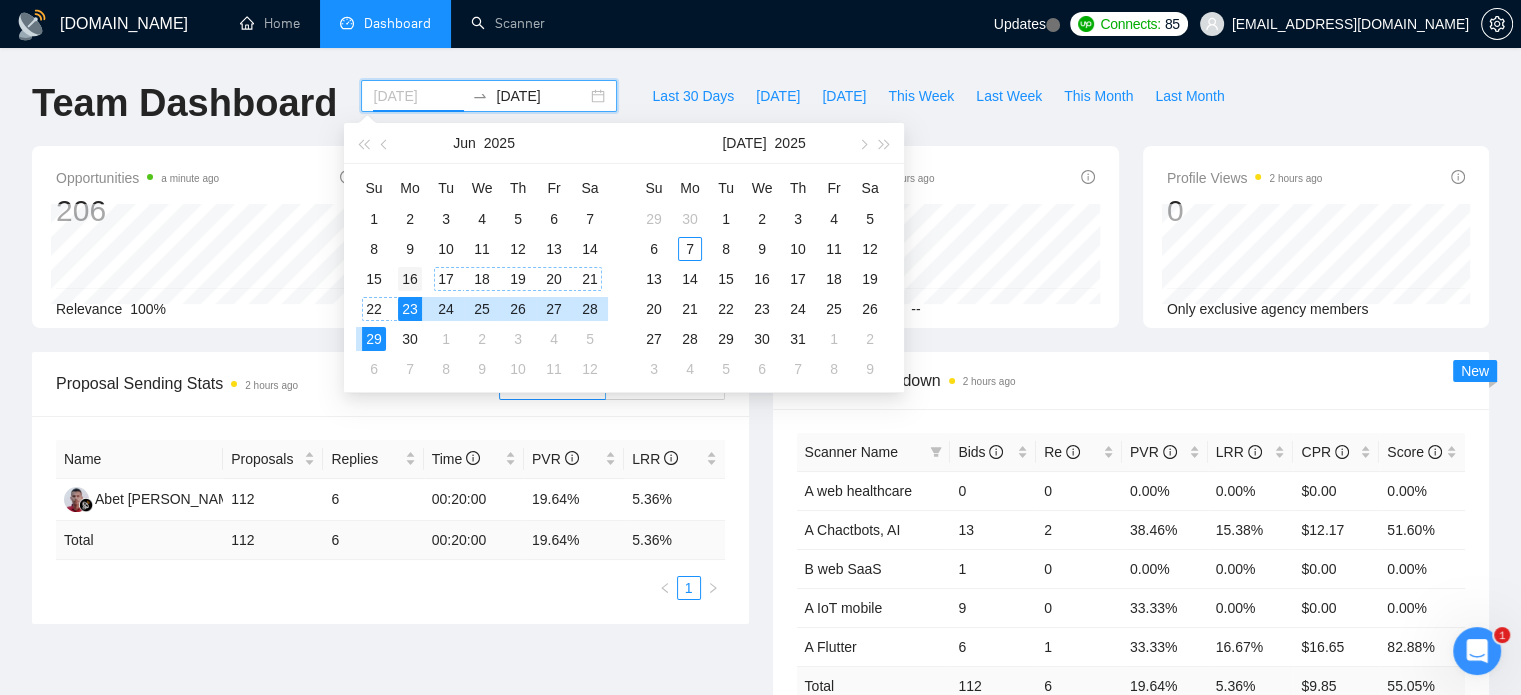 type on "[DATE]" 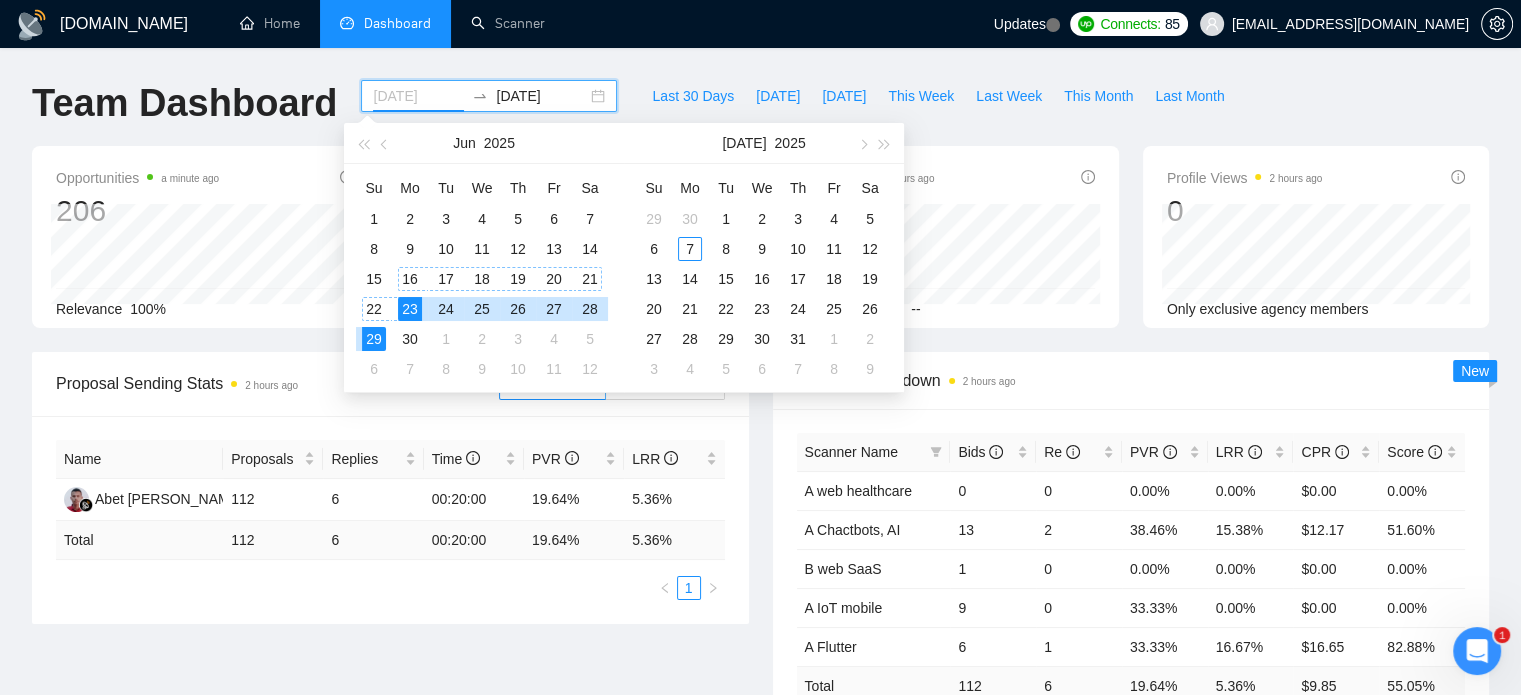 click on "16" at bounding box center (410, 279) 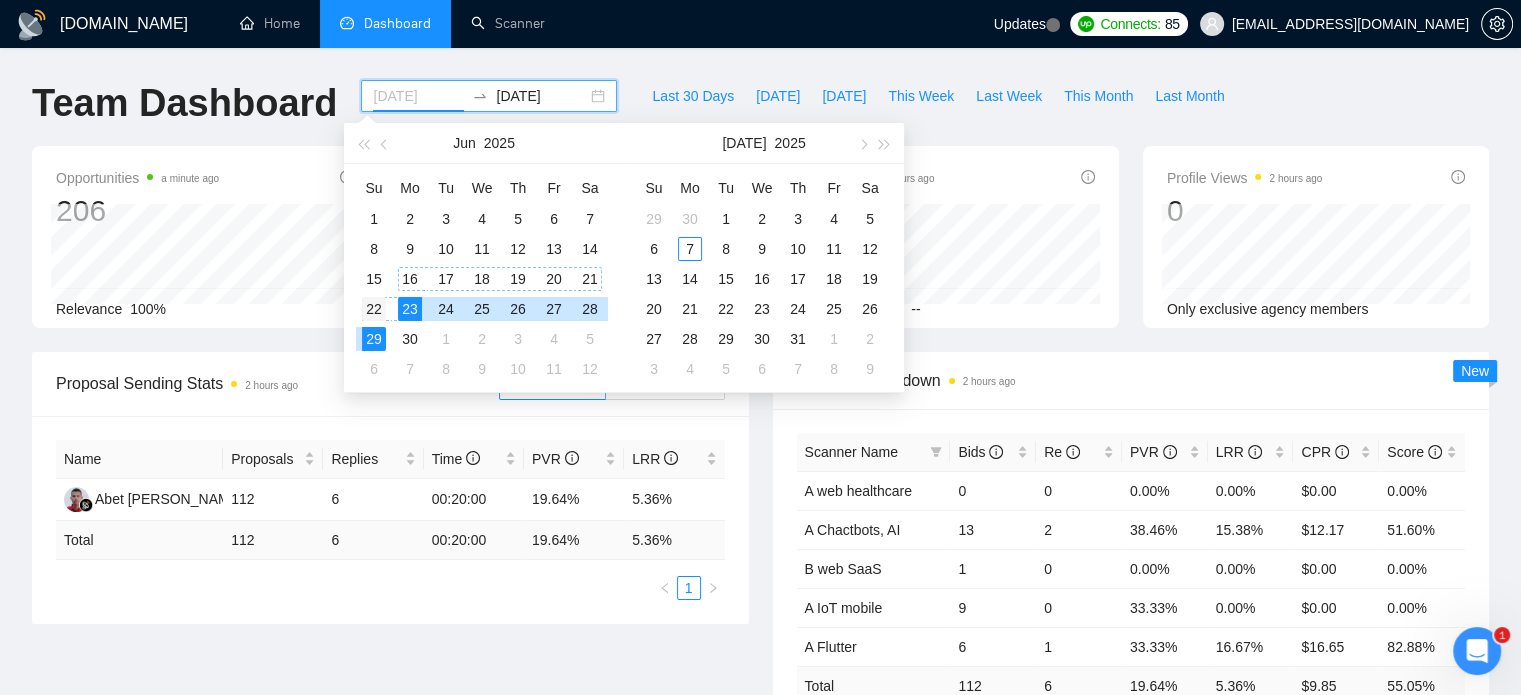 type on "[DATE]" 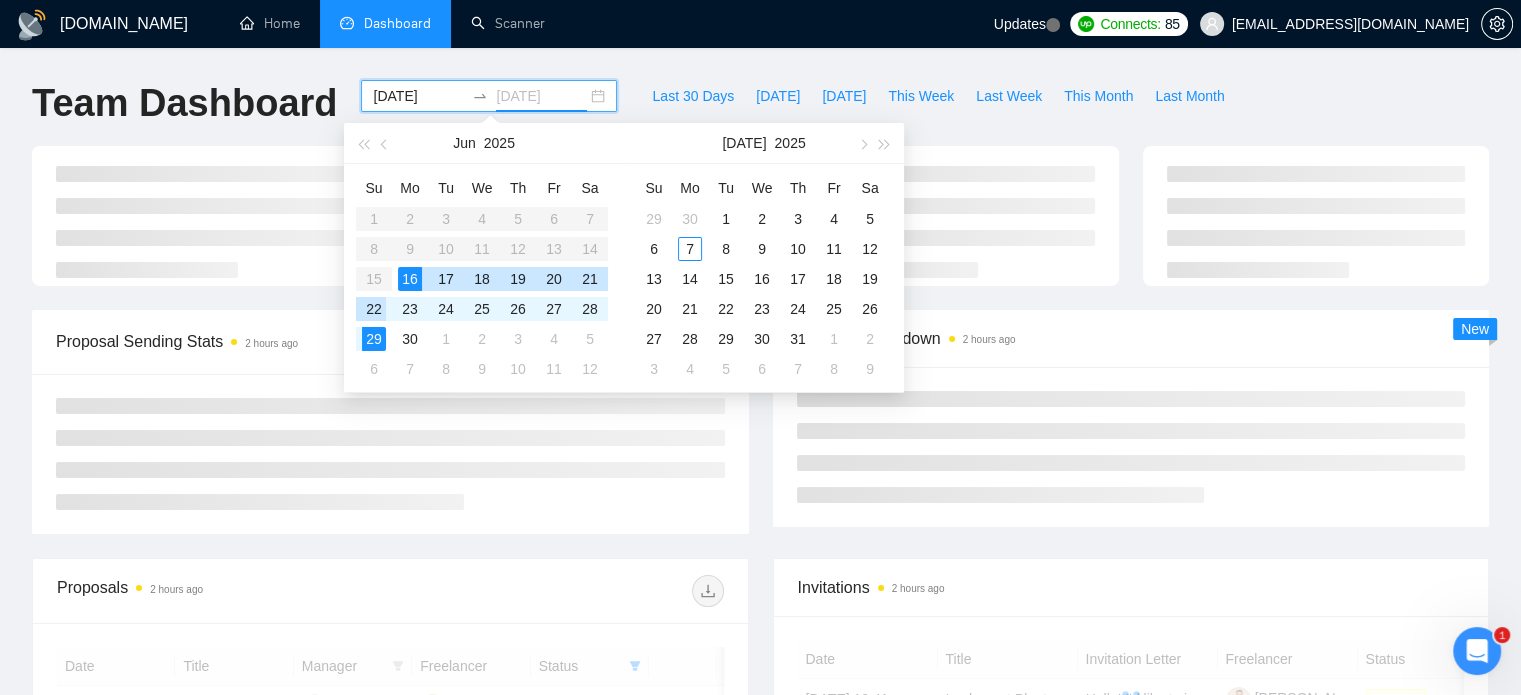 click on "22" at bounding box center (374, 309) 